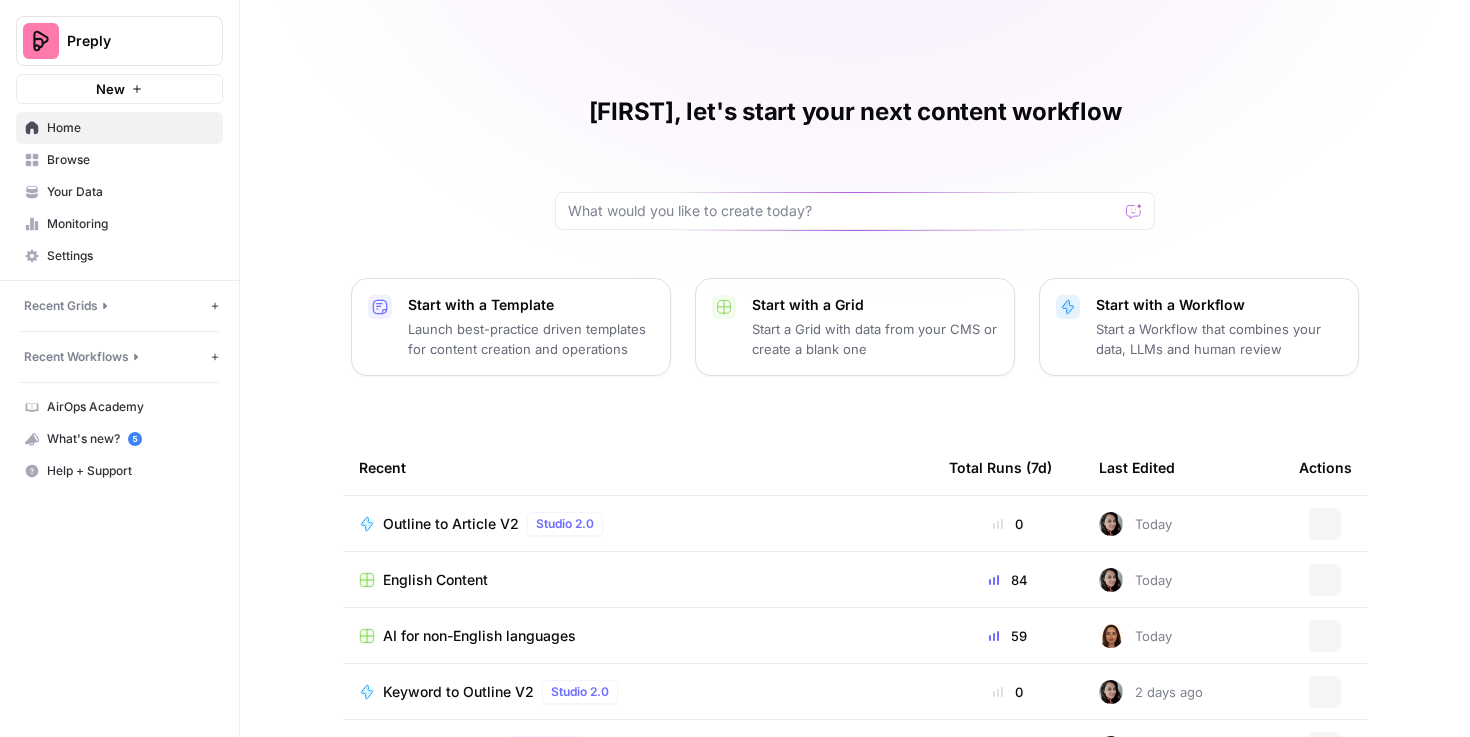 scroll, scrollTop: 0, scrollLeft: 0, axis: both 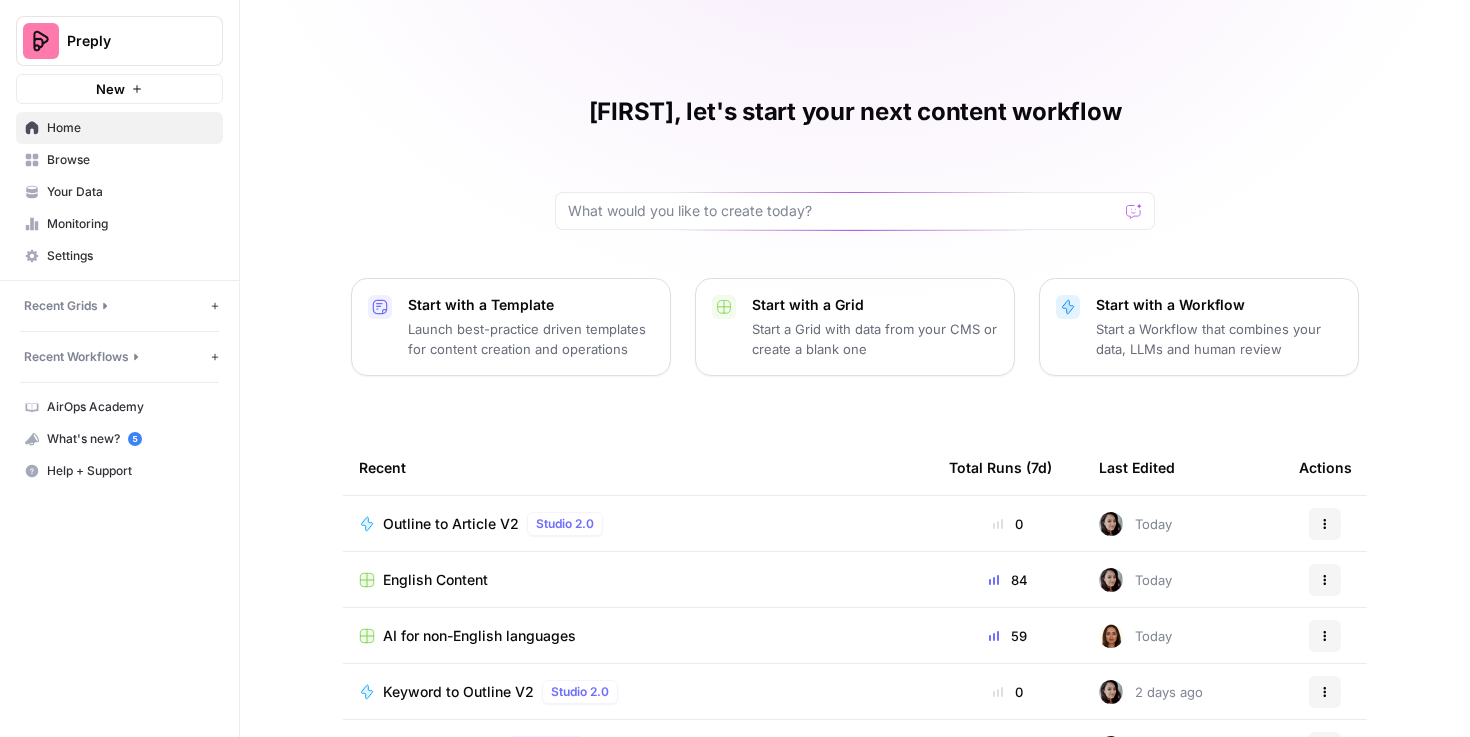 click on "Preply" at bounding box center [127, 41] 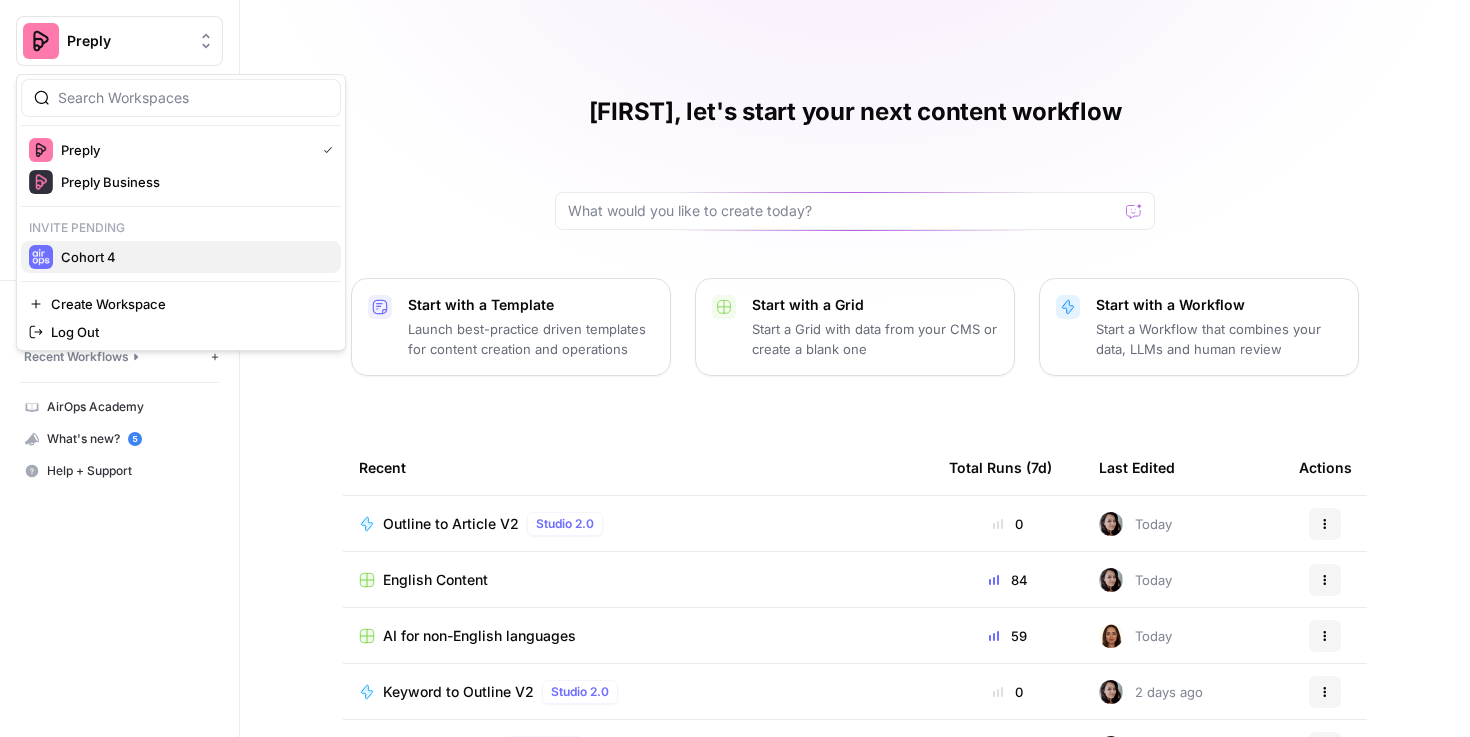 click on "Cohort 4" at bounding box center [193, 257] 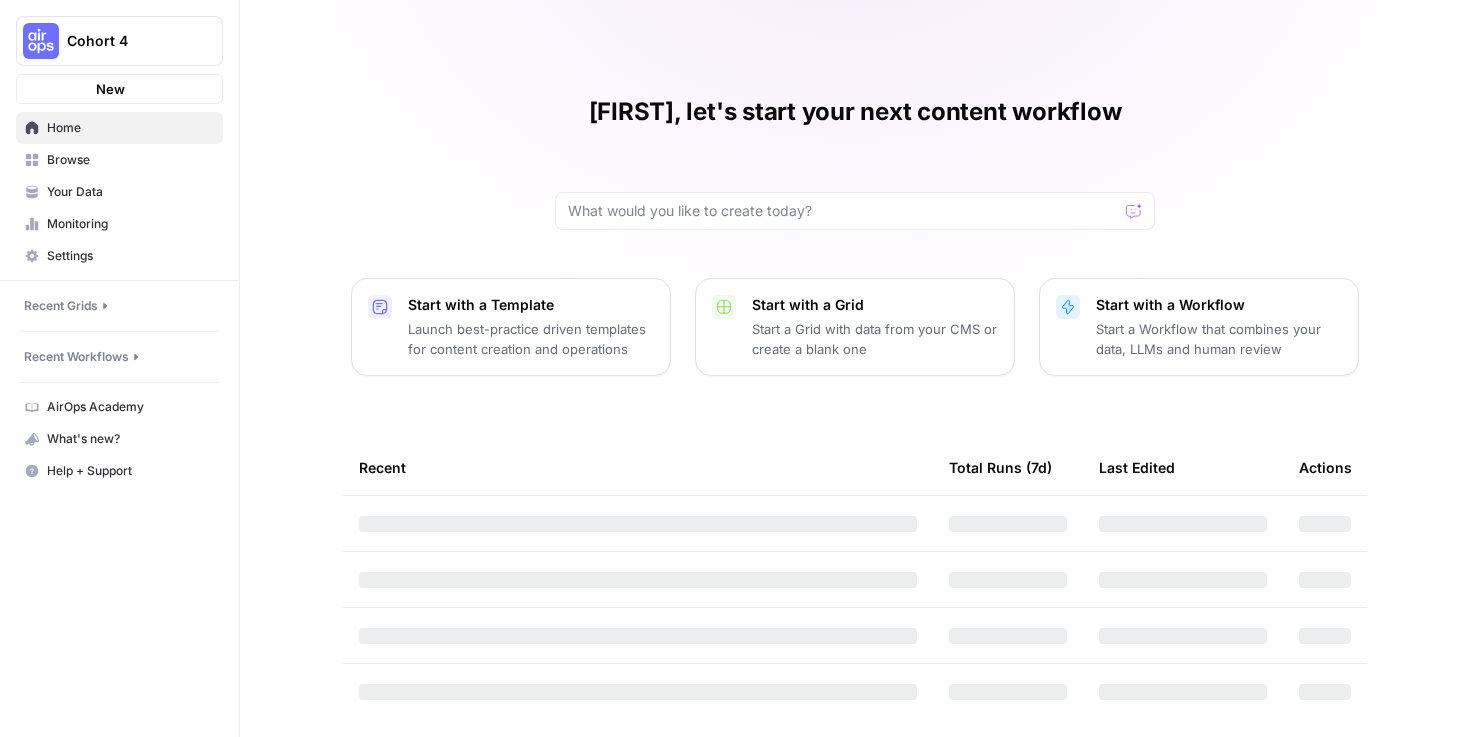 scroll, scrollTop: 0, scrollLeft: 0, axis: both 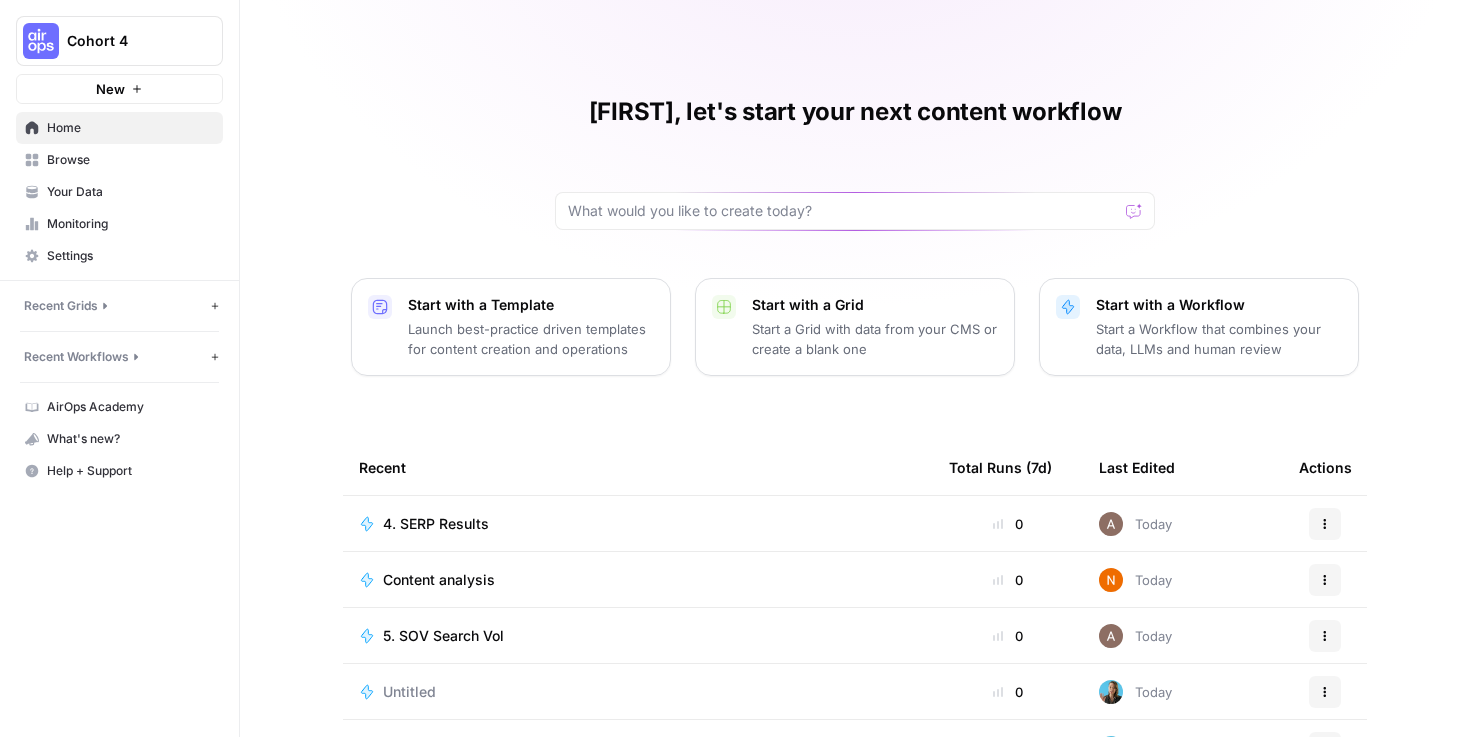 click on "Cohort 4" at bounding box center (127, 41) 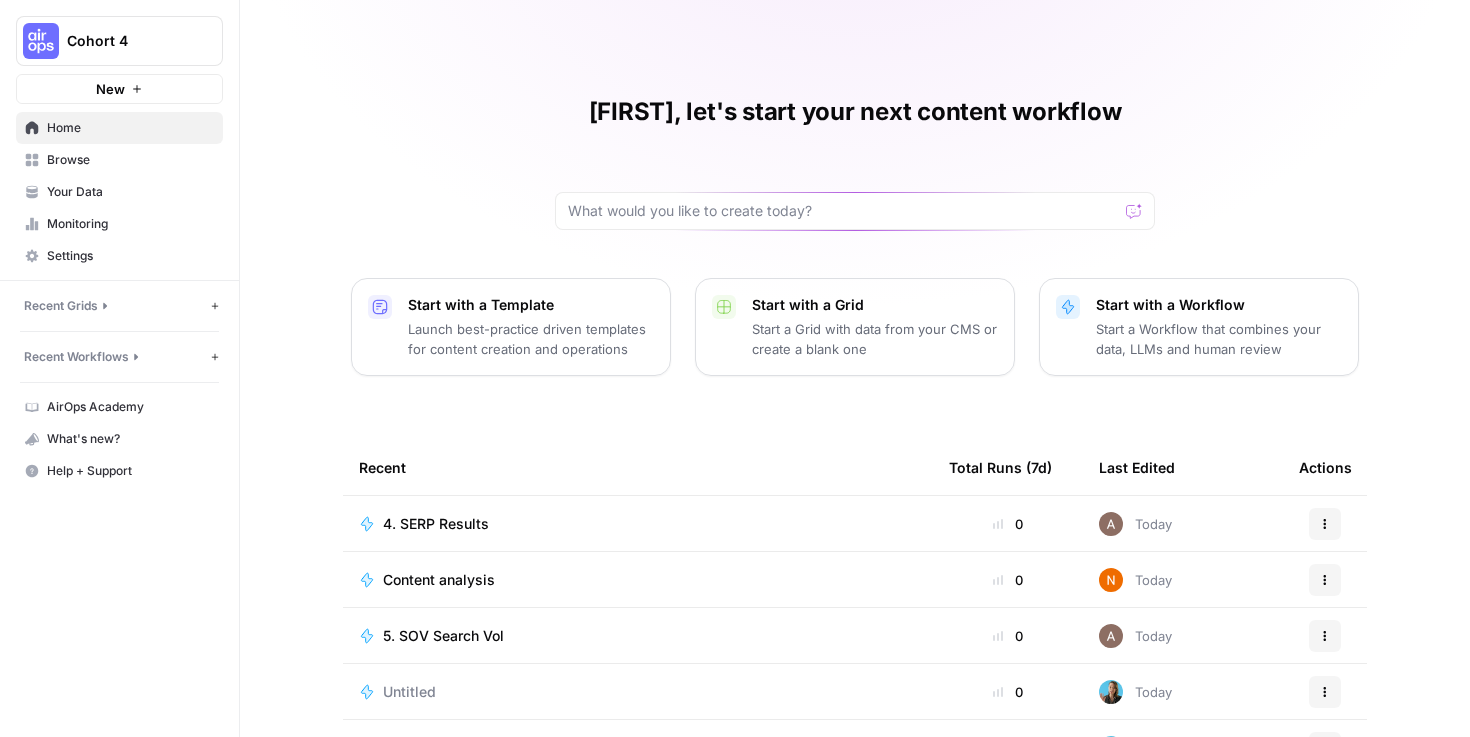 click on "[FIRST], let's start your next content workflow Start with a Template Launch best-practice driven templates for content creation and operations Start with a Grid Start a Grid with data from your CMS or create a blank one Start with a Workflow Start a Workflow that combines your data, LLMs and human review Recent Total Runs (7d) Last Edited Actions 4. SERP Results 0 Today Actions Content analysis 0 Today Actions 5. SOV Search Vol 0 Today Actions Untitled 0 Today Actions Landing Page Copy (Copilot) Jo 0 Today Actions Jo Prework Workflow 0 Today Actions NOAM Proposal Template 0 J Today Actions" at bounding box center [855, 460] 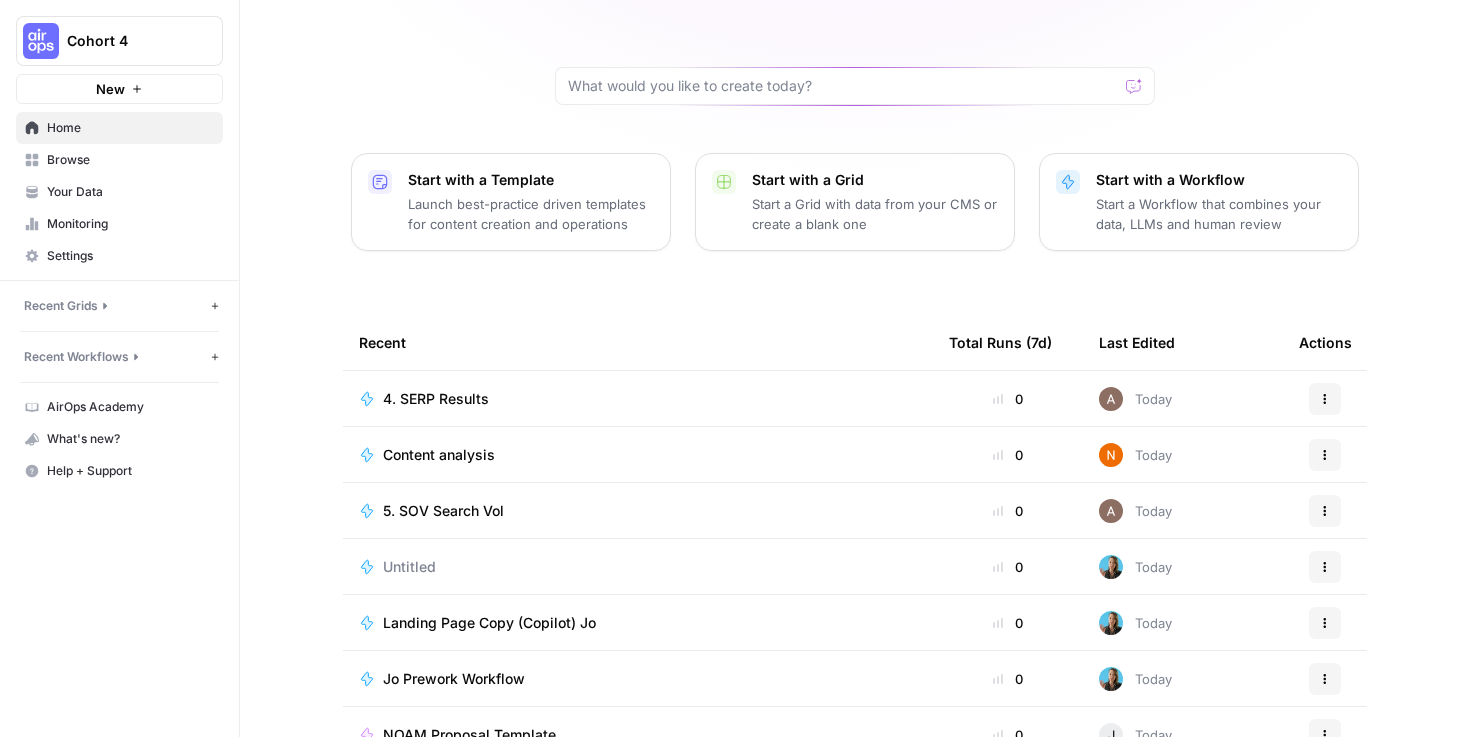 scroll, scrollTop: 183, scrollLeft: 0, axis: vertical 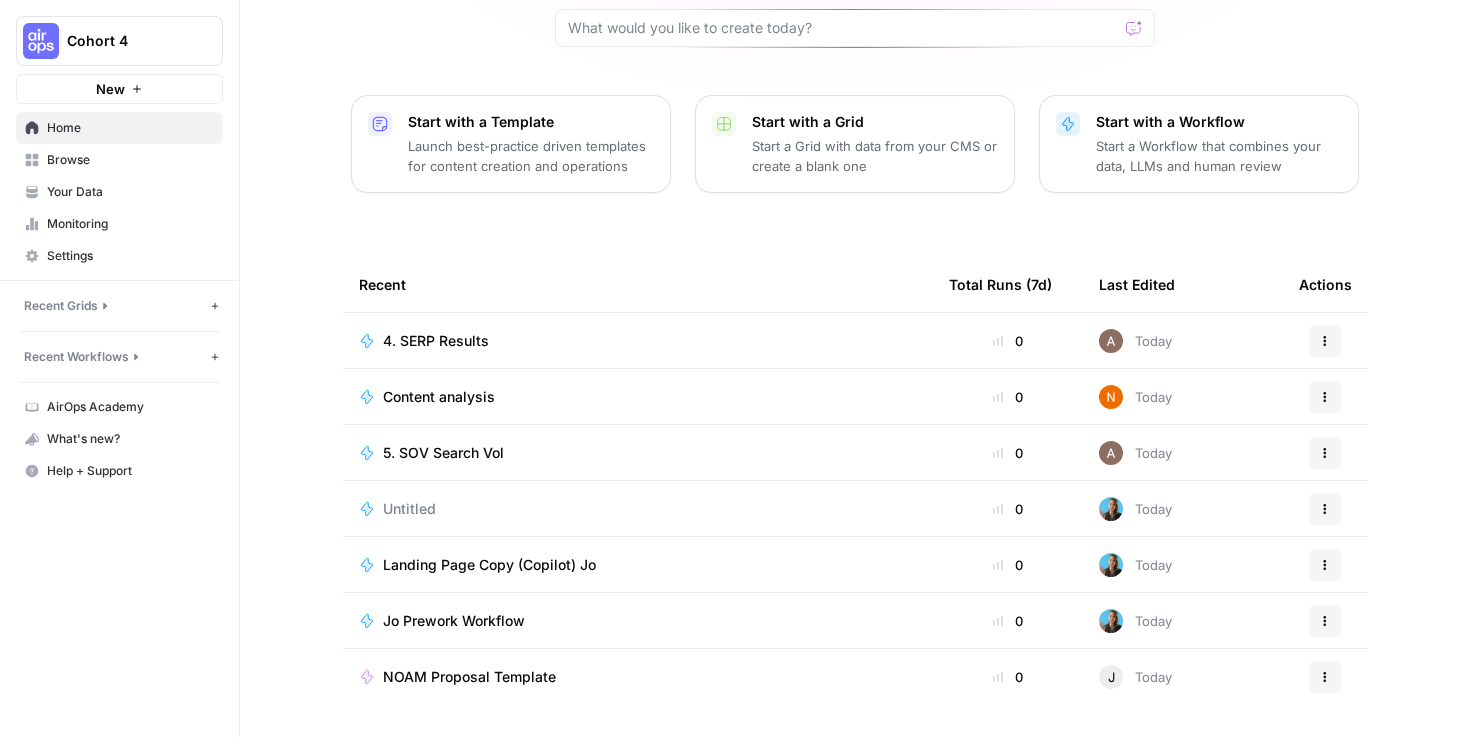 click on "Recent Grids" at bounding box center [115, 306] 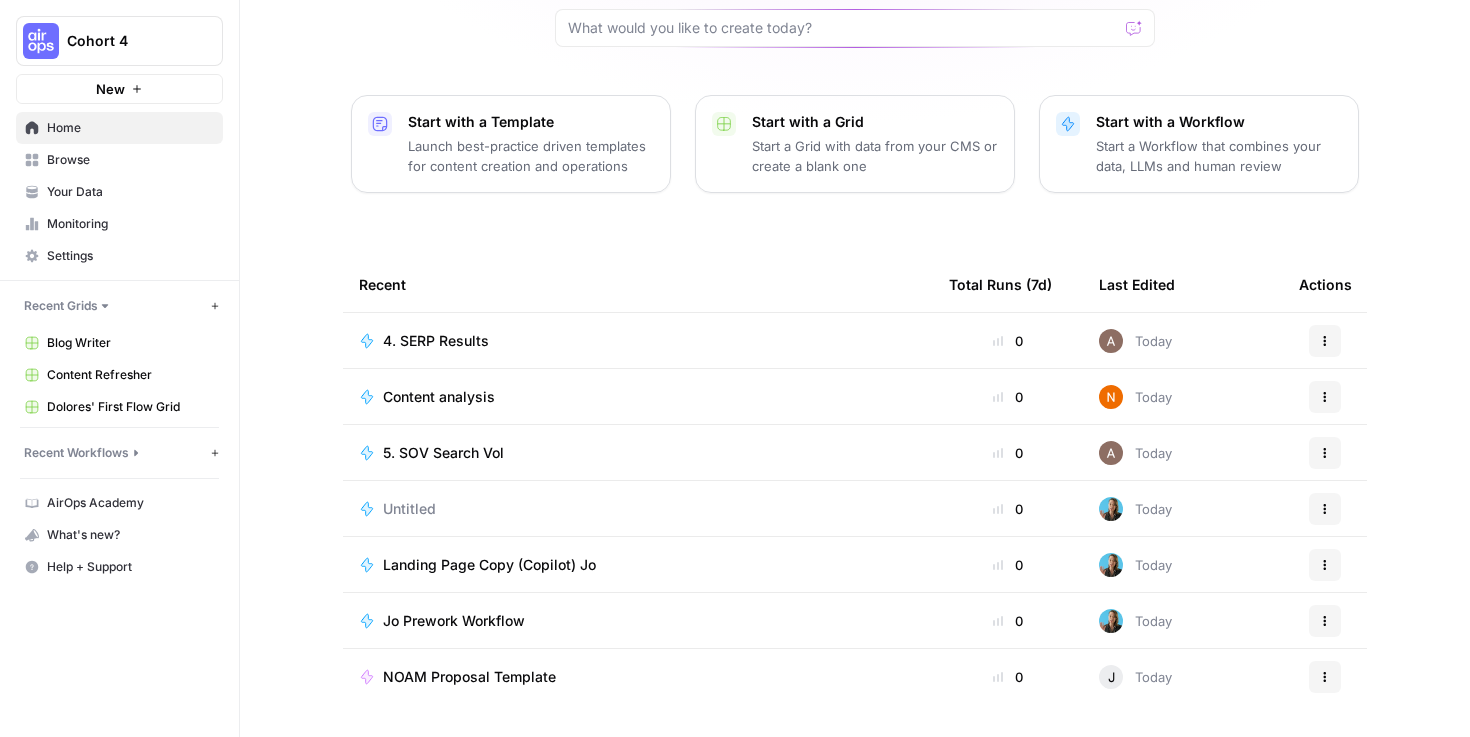 click on "Recent Workflows New Workflow" at bounding box center [119, 453] 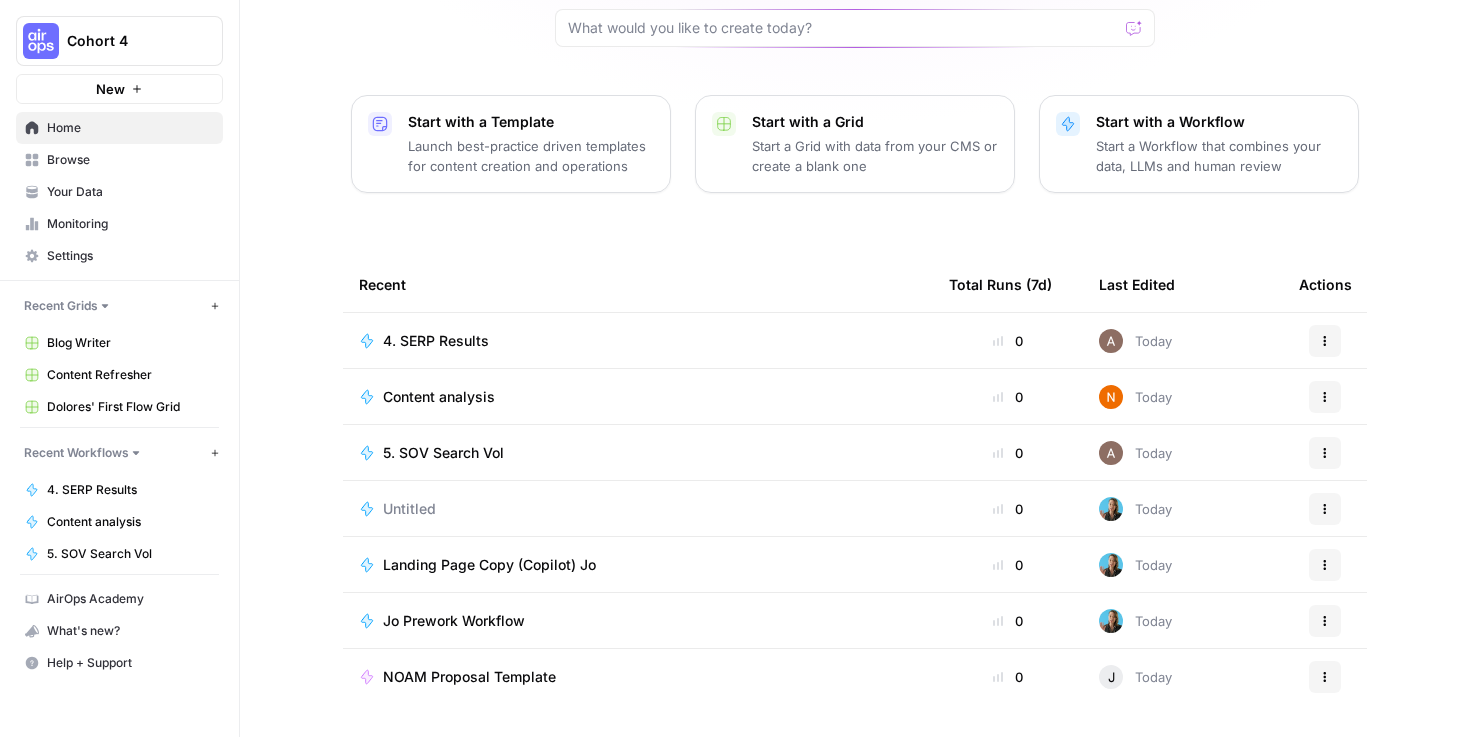 click on "Your Data" at bounding box center (130, 192) 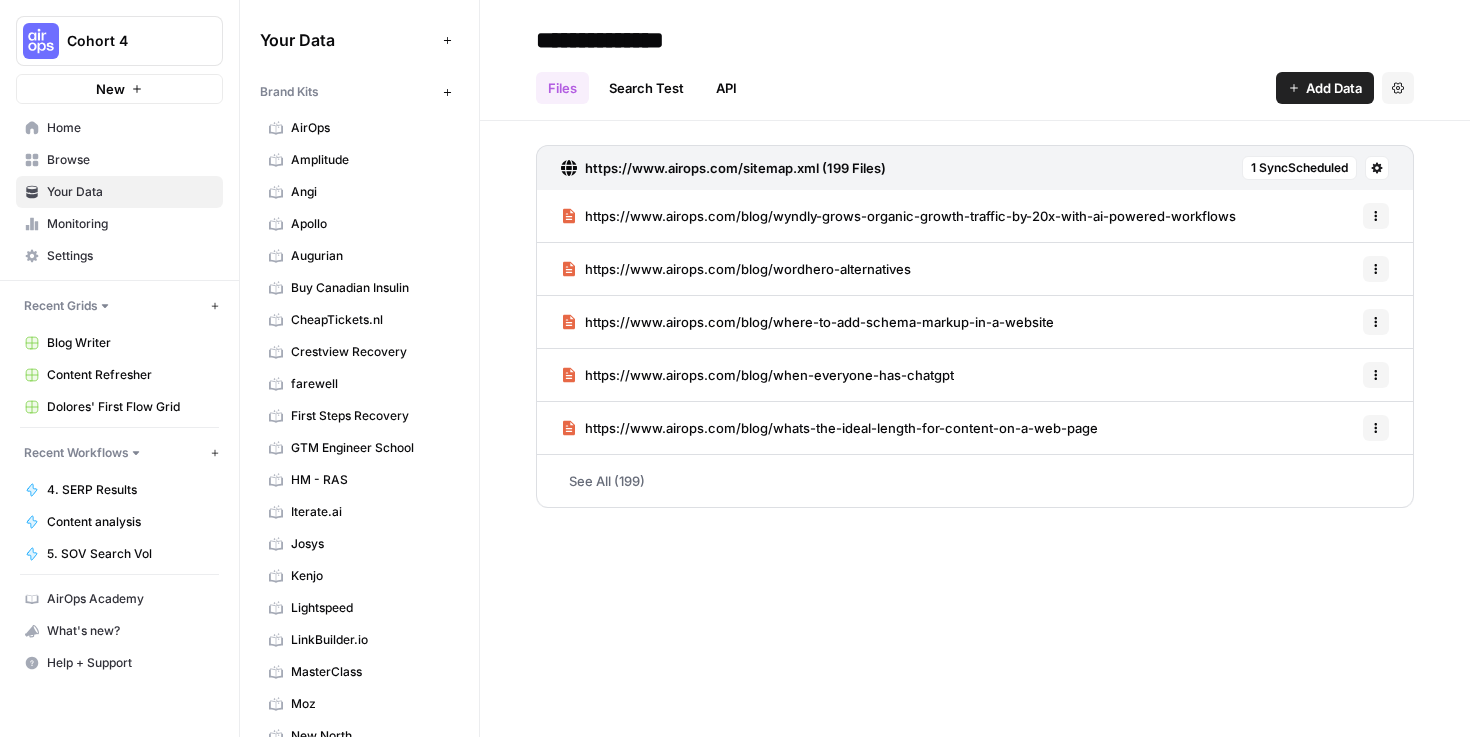 click on "Search Test" at bounding box center [646, 88] 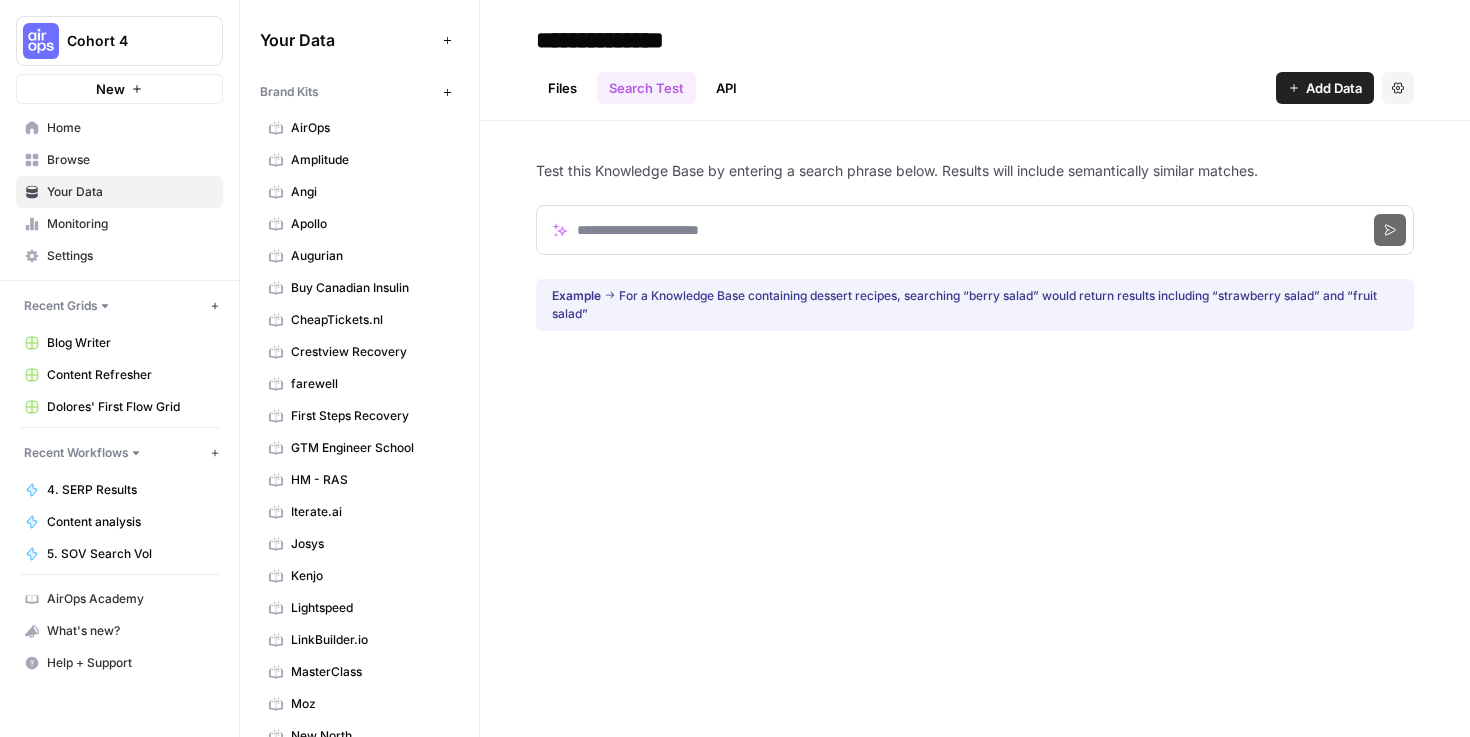 click on "Files" at bounding box center (562, 88) 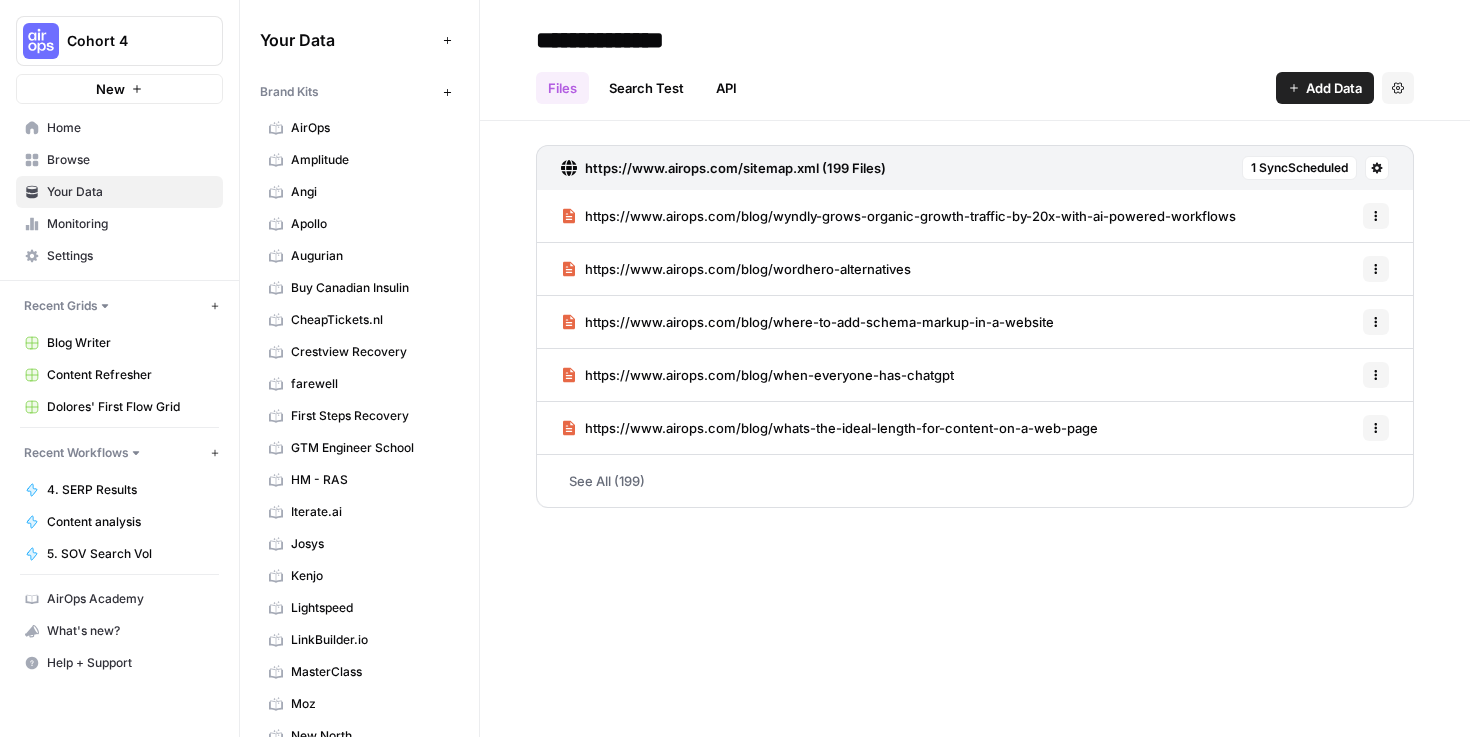 click on "API" at bounding box center [726, 88] 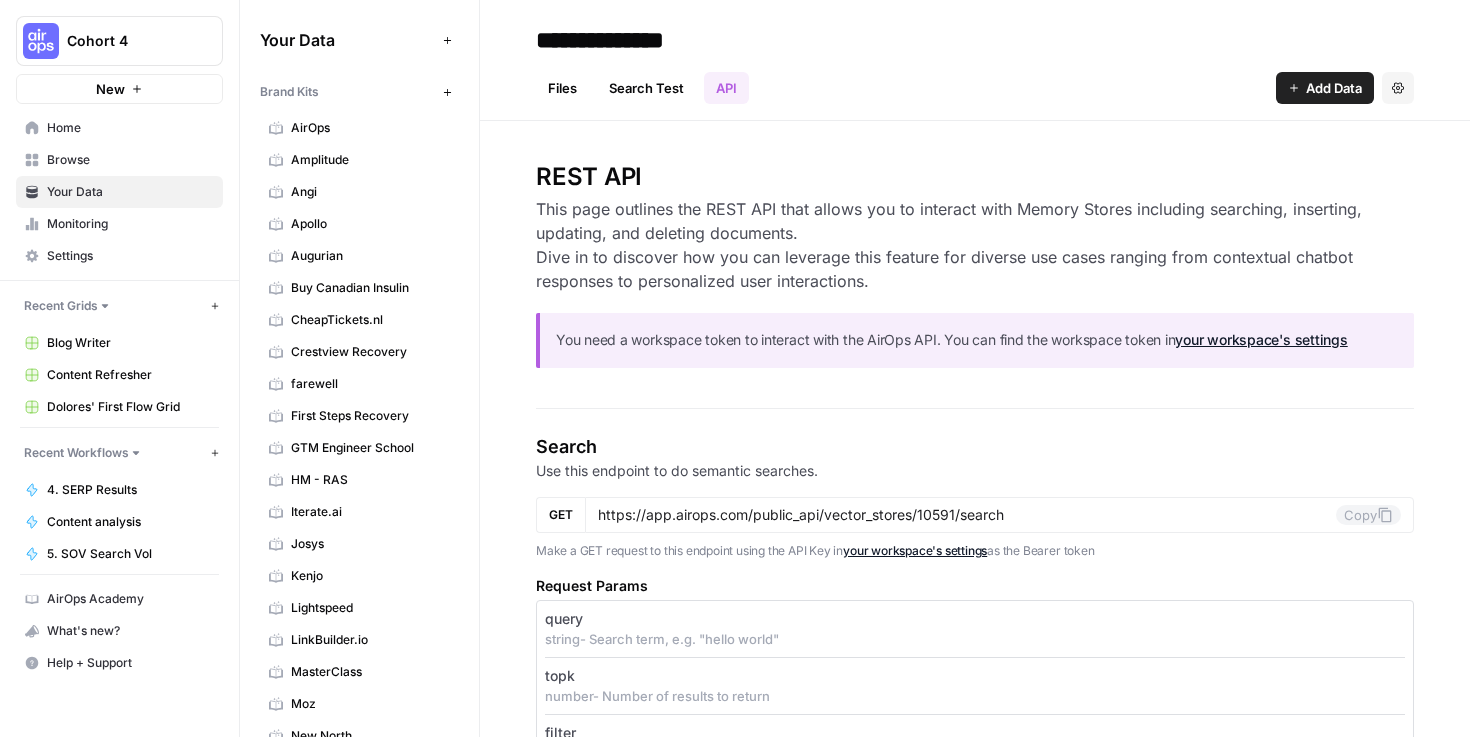 click on "Search Test" at bounding box center (646, 88) 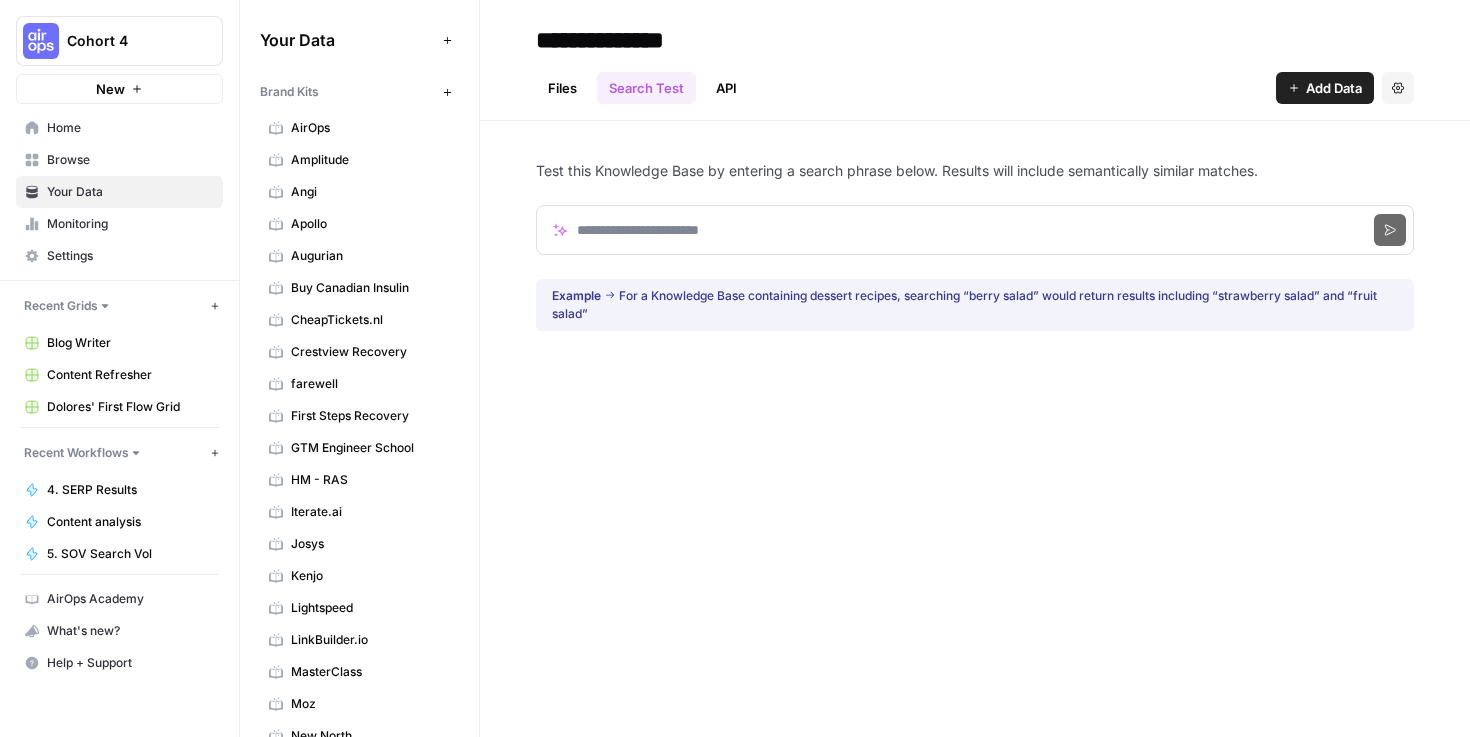 click on "Cohort 4" at bounding box center [119, 41] 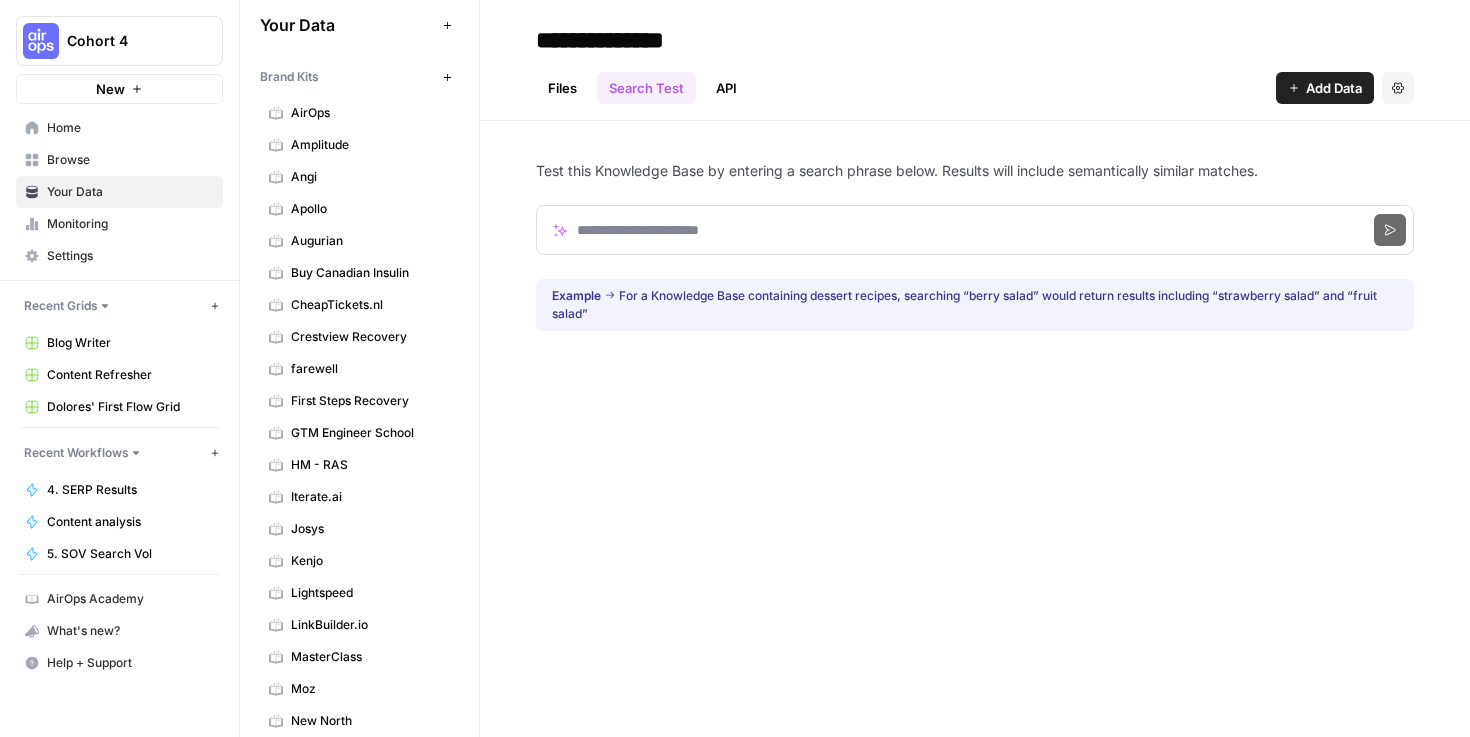 scroll, scrollTop: 0, scrollLeft: 0, axis: both 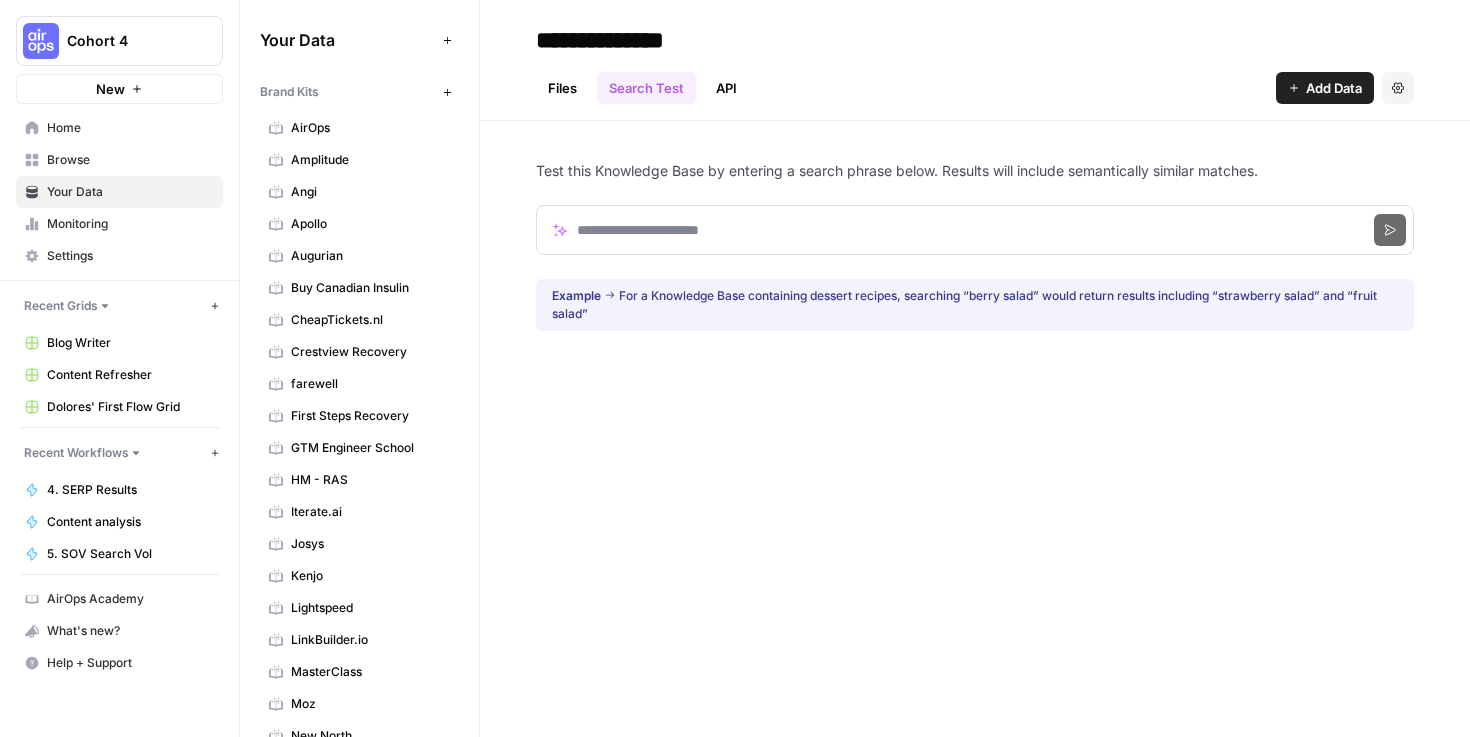 click on "Home" at bounding box center (130, 128) 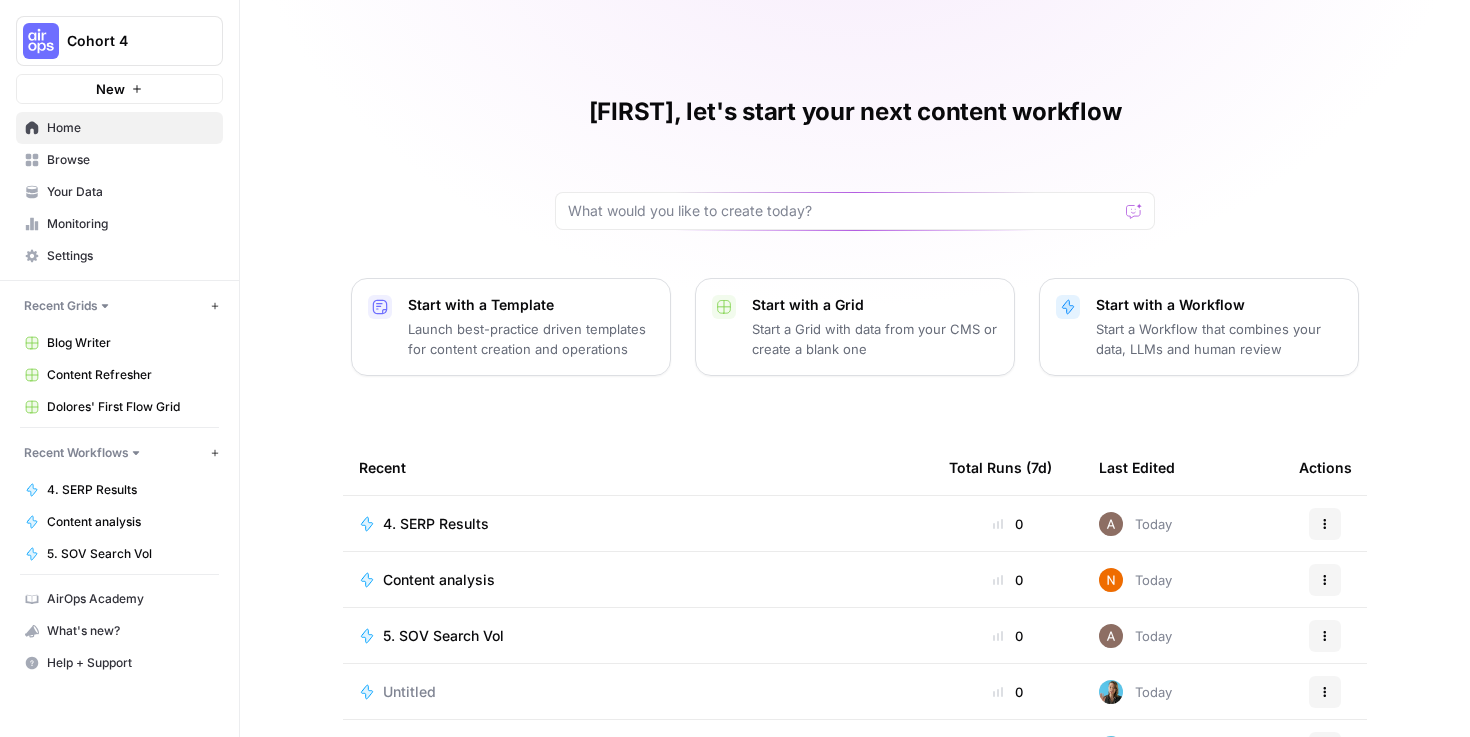 scroll, scrollTop: 151, scrollLeft: 0, axis: vertical 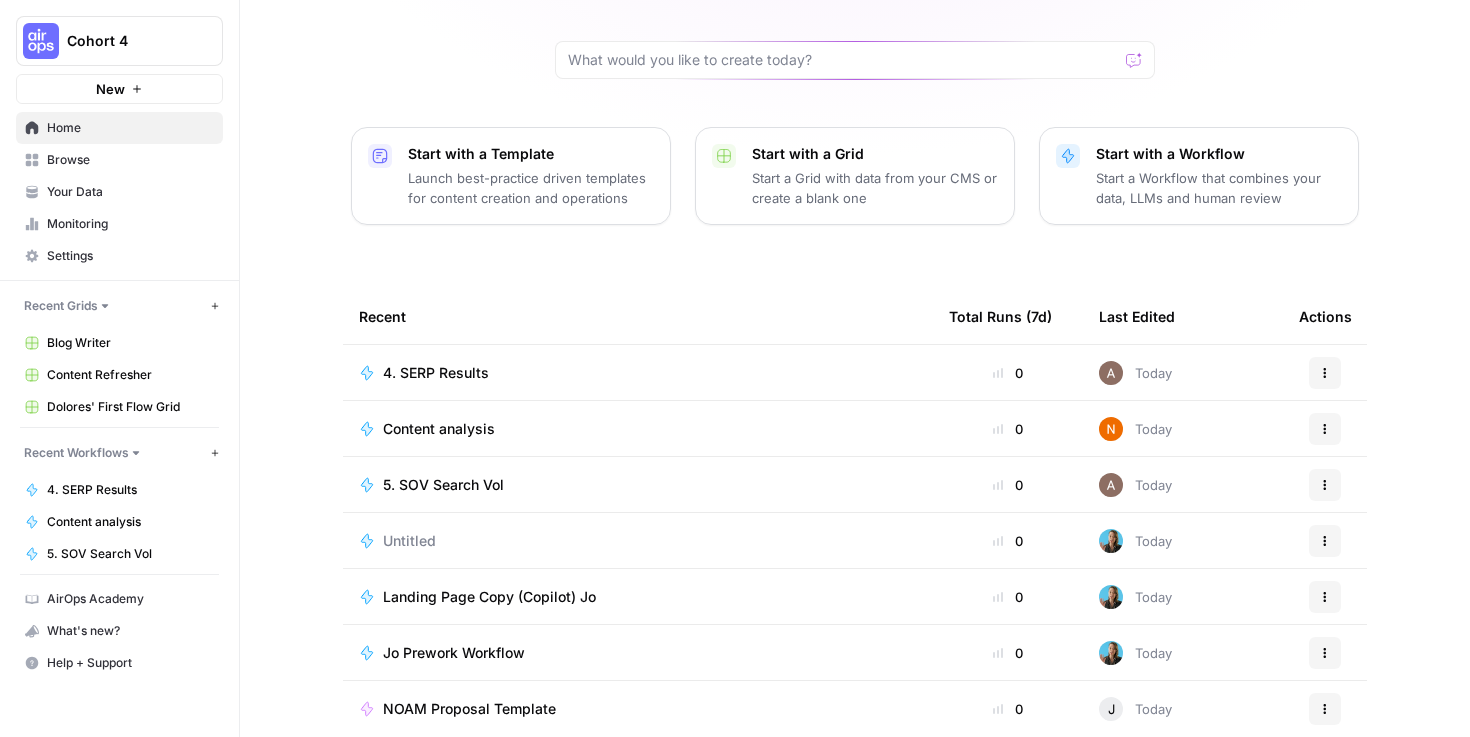 click on "Content analysis" at bounding box center [439, 429] 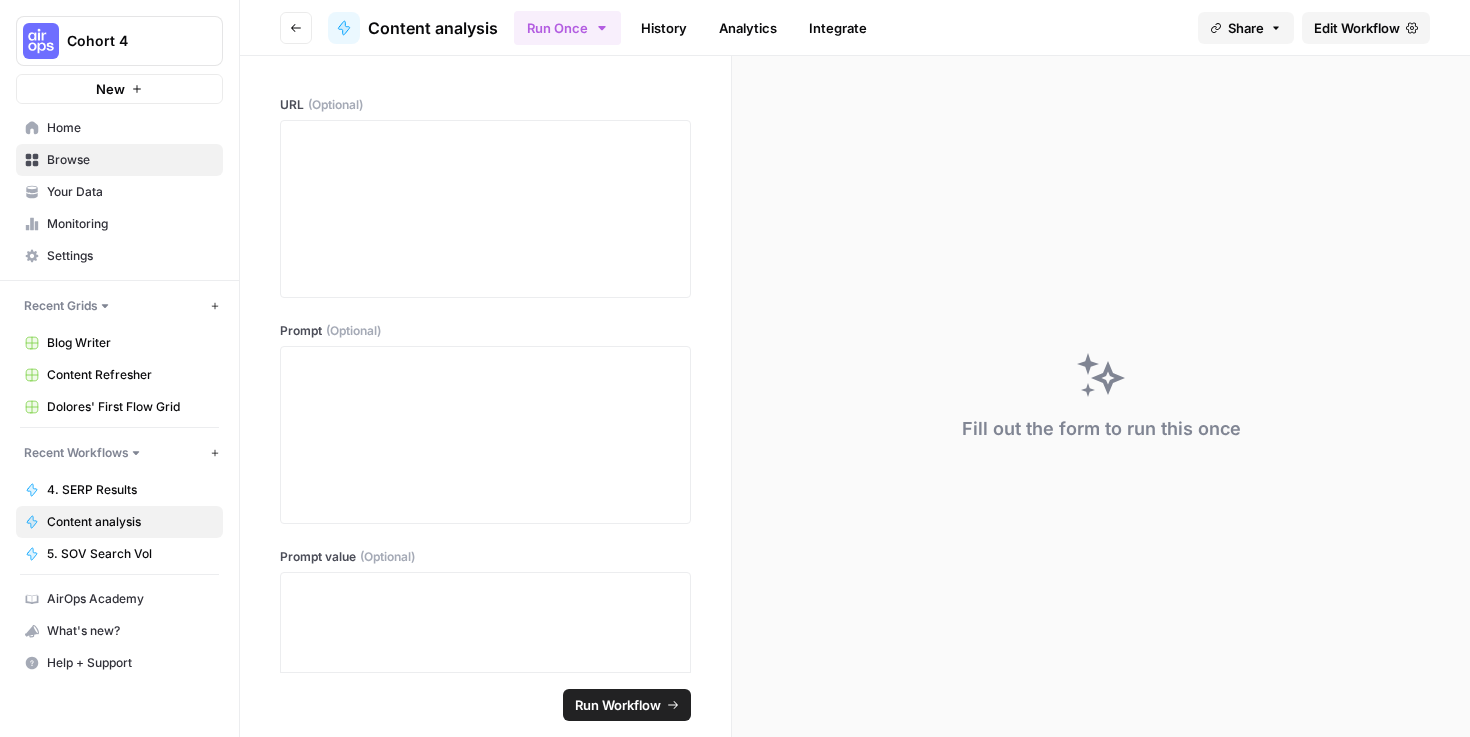 click on "Edit Workflow" at bounding box center (1357, 28) 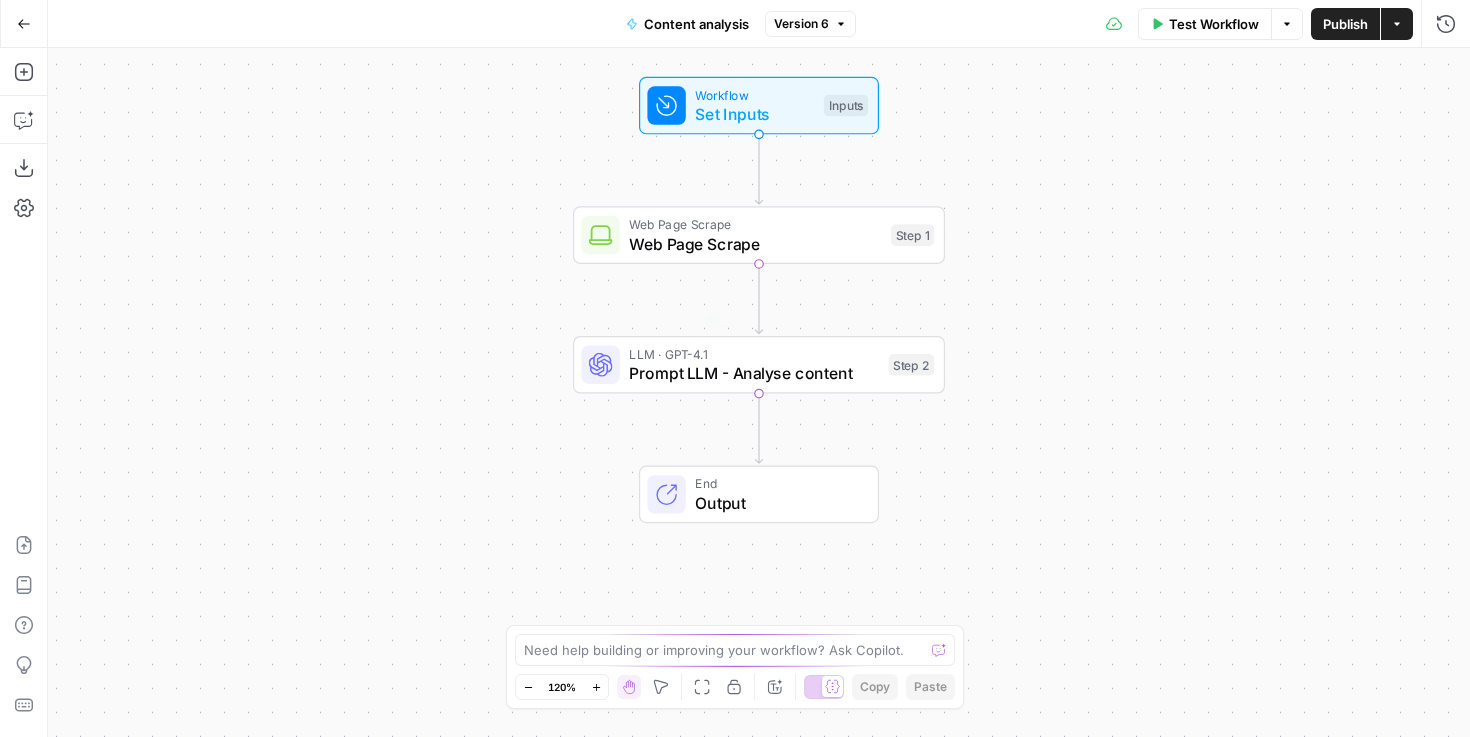 click on "Prompt LLM - Analyse content" at bounding box center [754, 373] 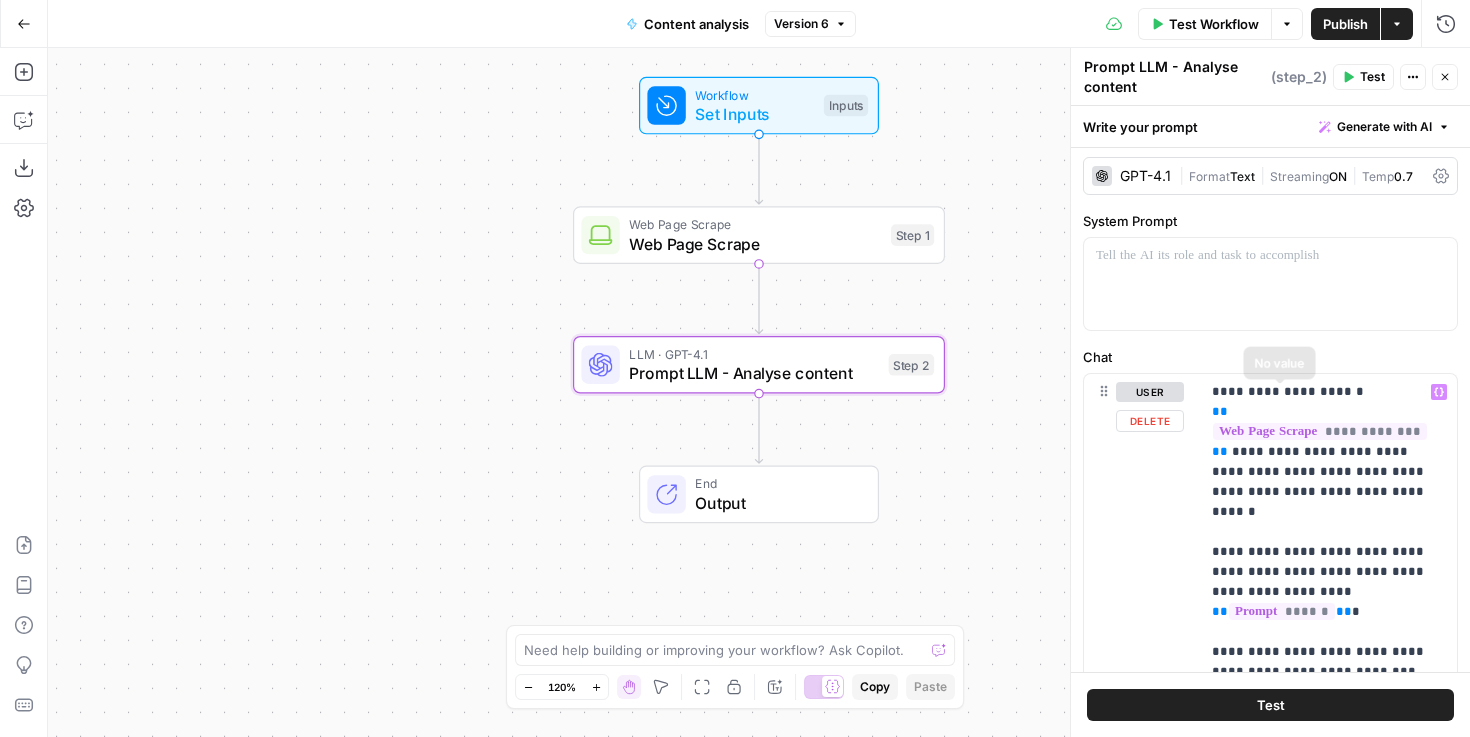 scroll, scrollTop: 0, scrollLeft: 0, axis: both 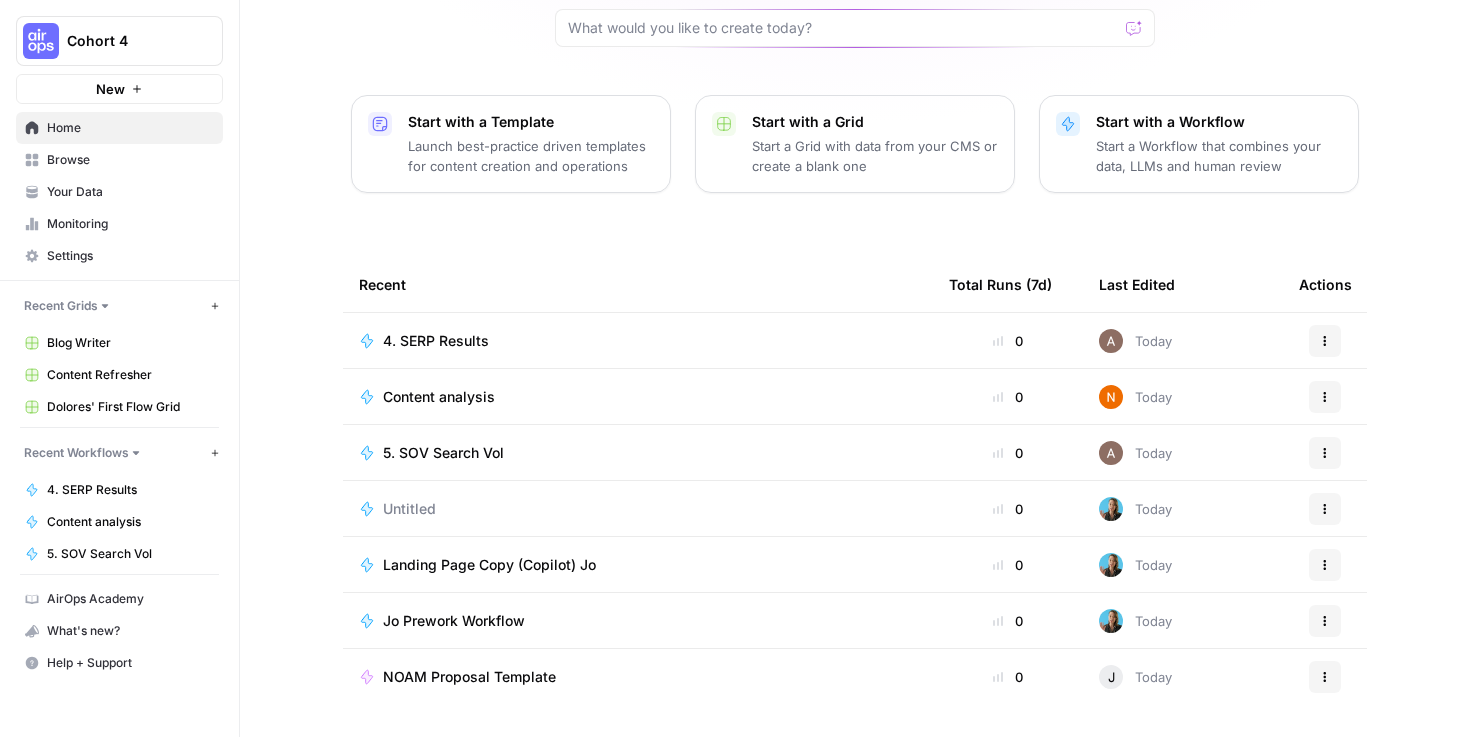click on "Settings" at bounding box center (130, 256) 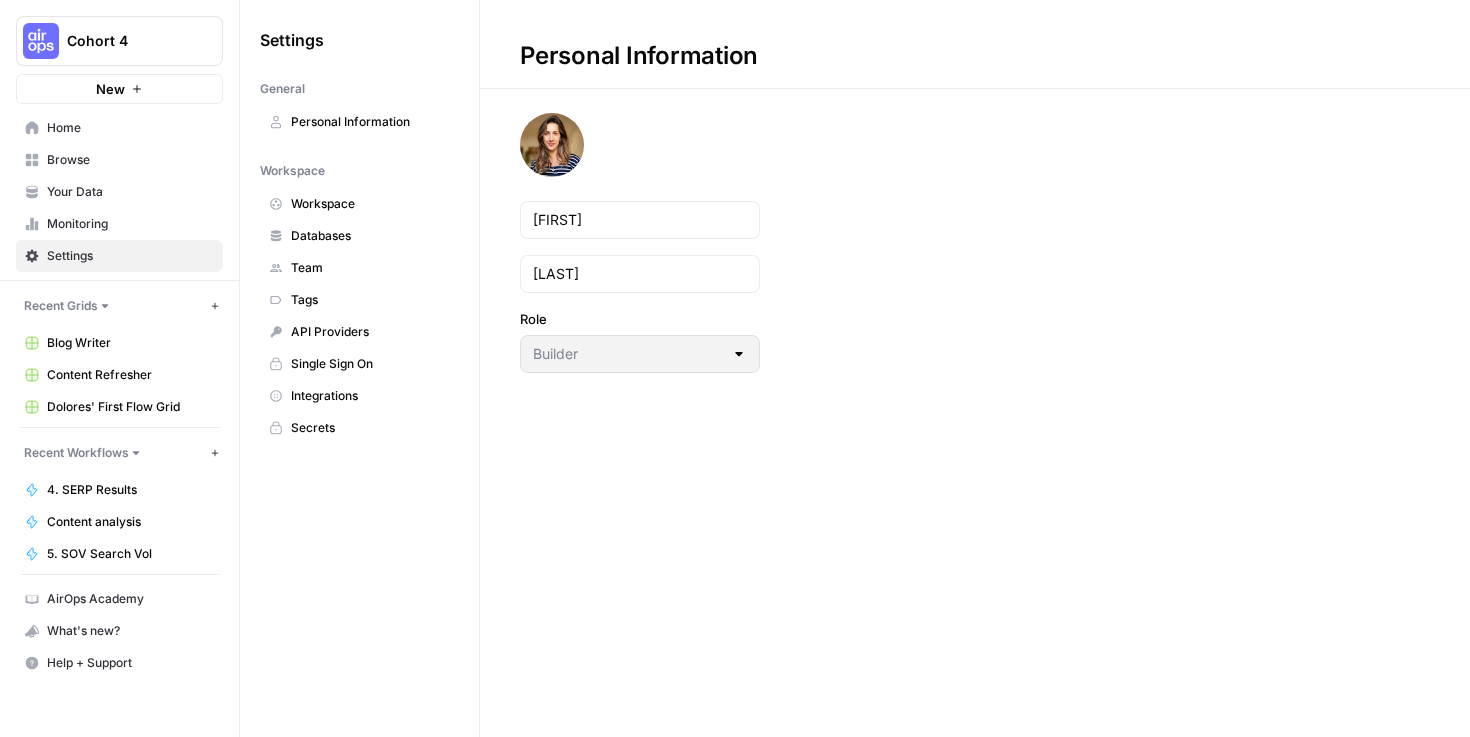 click on "Workspace" at bounding box center [359, 204] 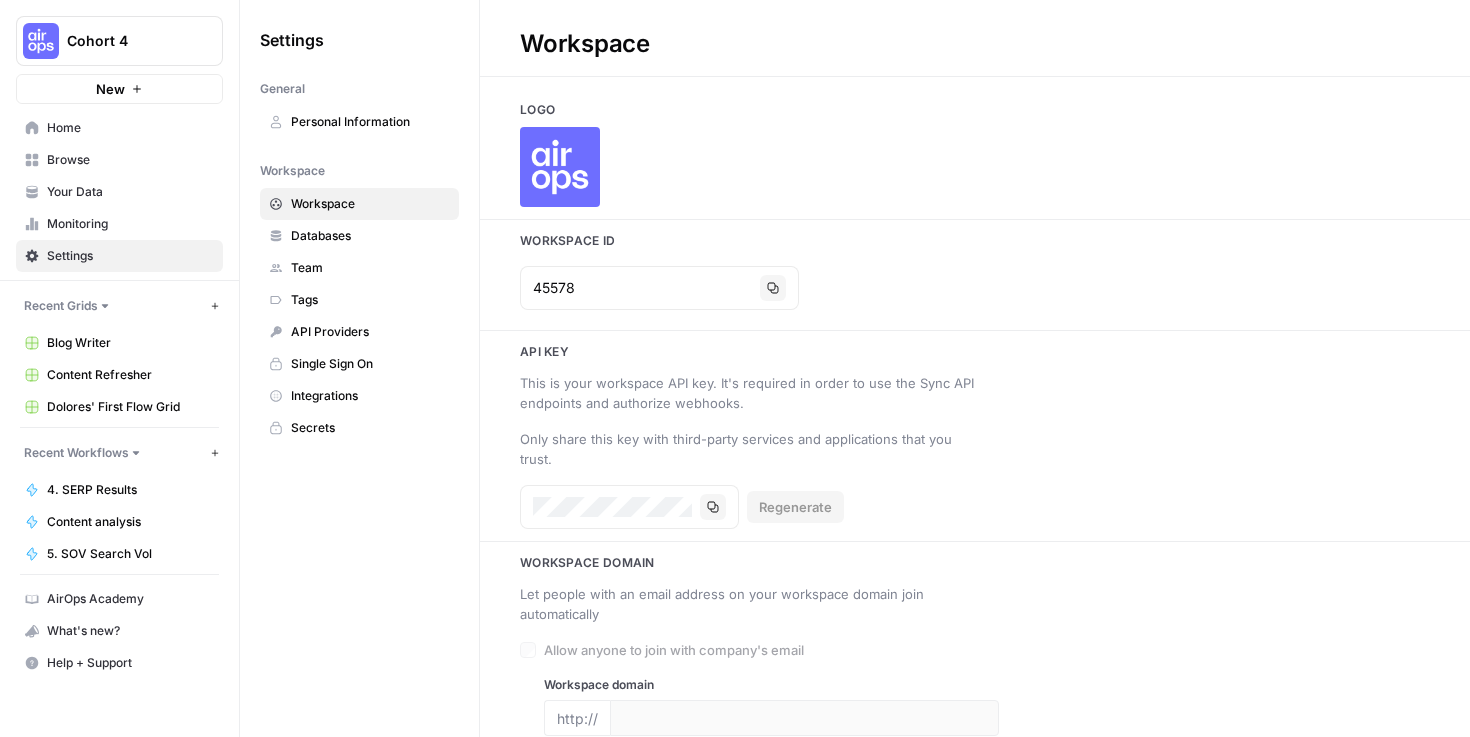 scroll, scrollTop: 0, scrollLeft: 0, axis: both 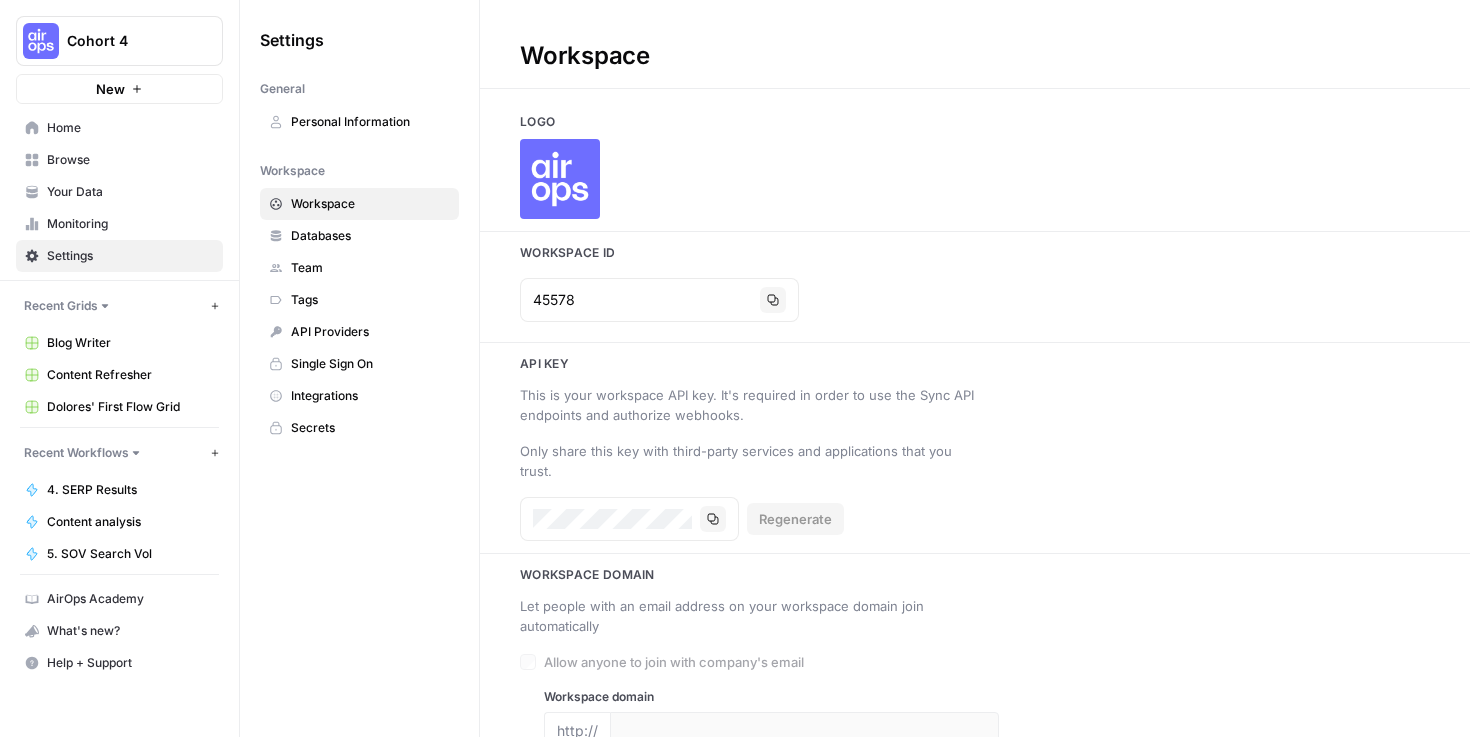 click on "Home" at bounding box center [119, 128] 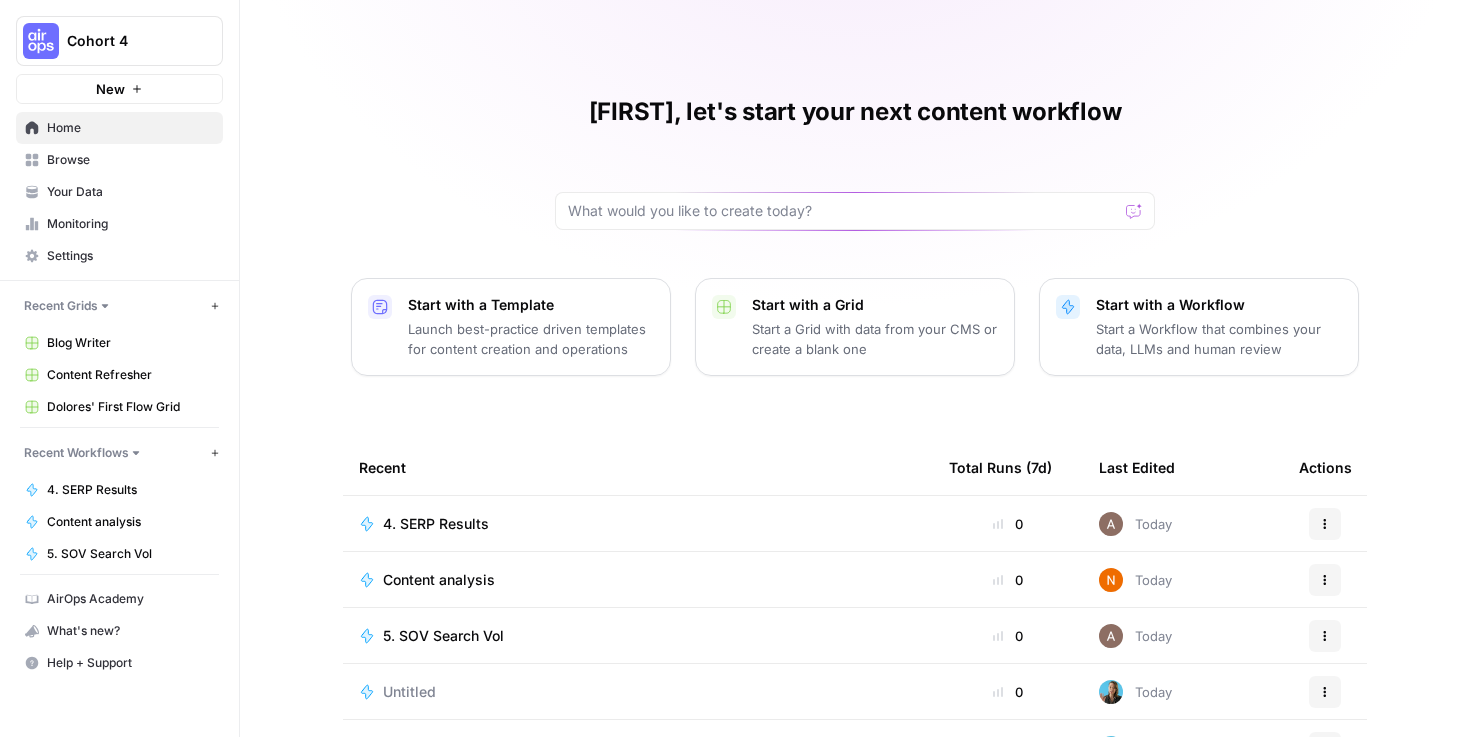click on "Cohort 4" at bounding box center [127, 41] 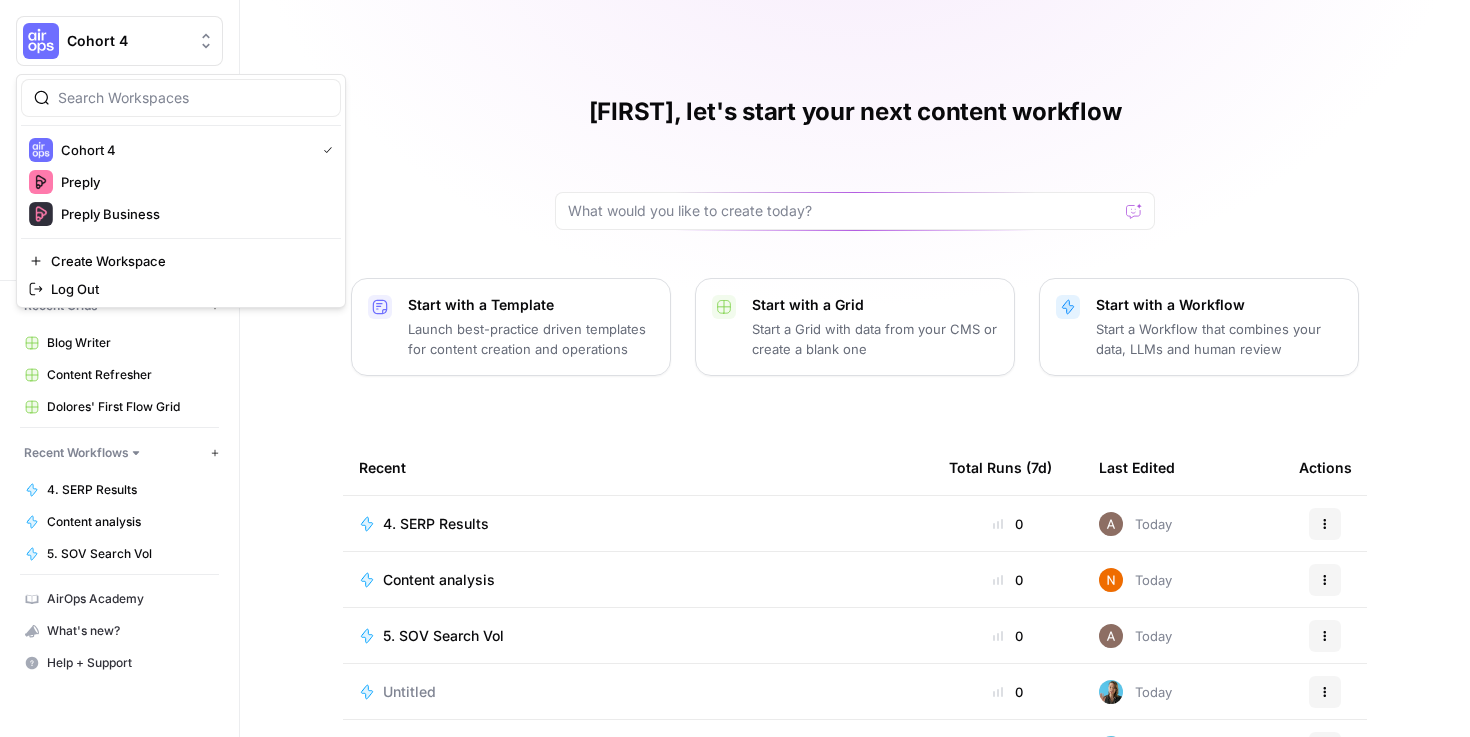 click on "[FIRST], let's start your next content workflow Start with a Template Launch best-practice driven templates for content creation and operations Start with a Grid Start a Grid with data from your CMS or create a blank one Start with a Workflow Start a Workflow that combines your data, LLMs and human review Recent Total Runs (7d) Last Edited Actions 4. SERP Results 0 Today Actions Content analysis 0 Today Actions 5. SOV Search Vol 0 Today Actions Untitled 0 Today Actions Landing Page Copy (Copilot) Jo 0 Today Actions Jo Prework Workflow 0 Today Actions NOAM Proposal Template 0 J Today Actions" at bounding box center [855, 460] 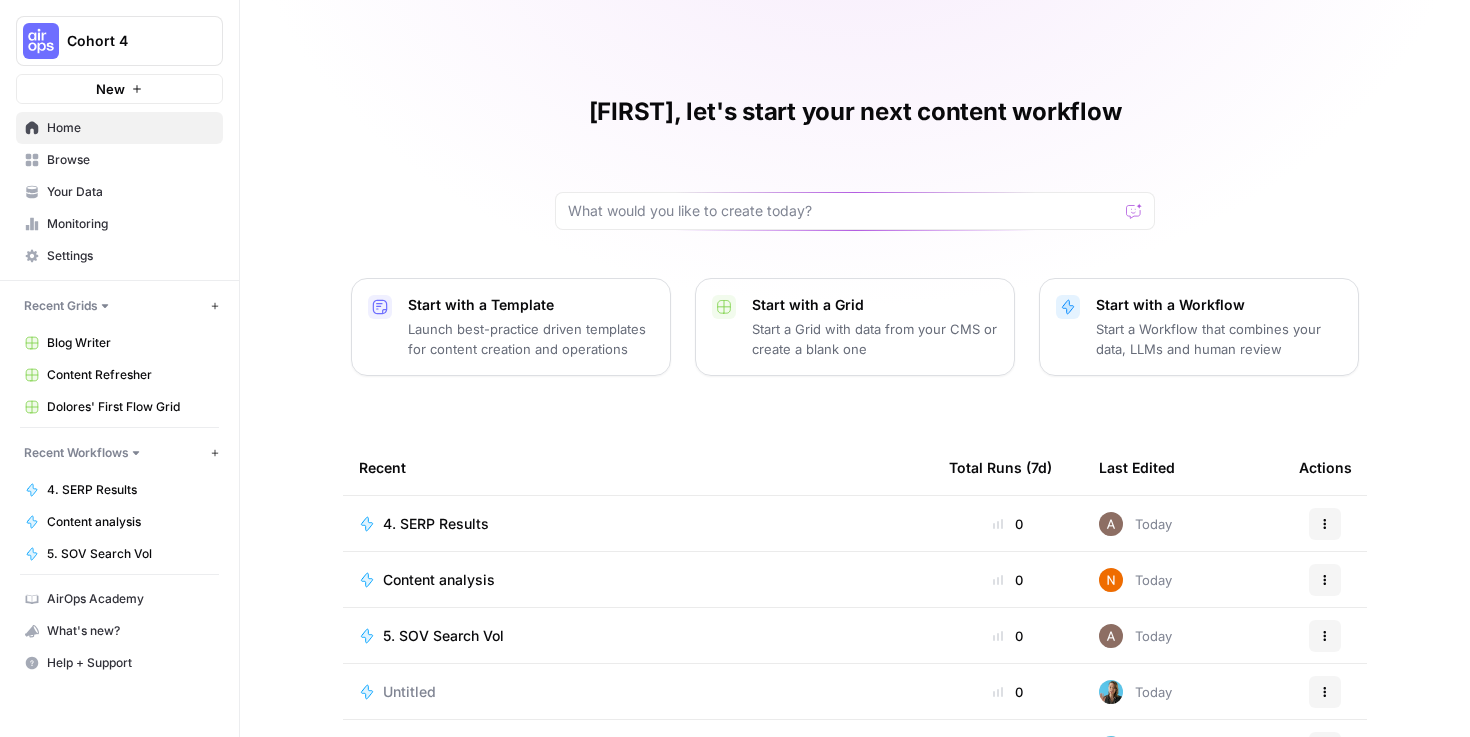 scroll, scrollTop: 183, scrollLeft: 0, axis: vertical 